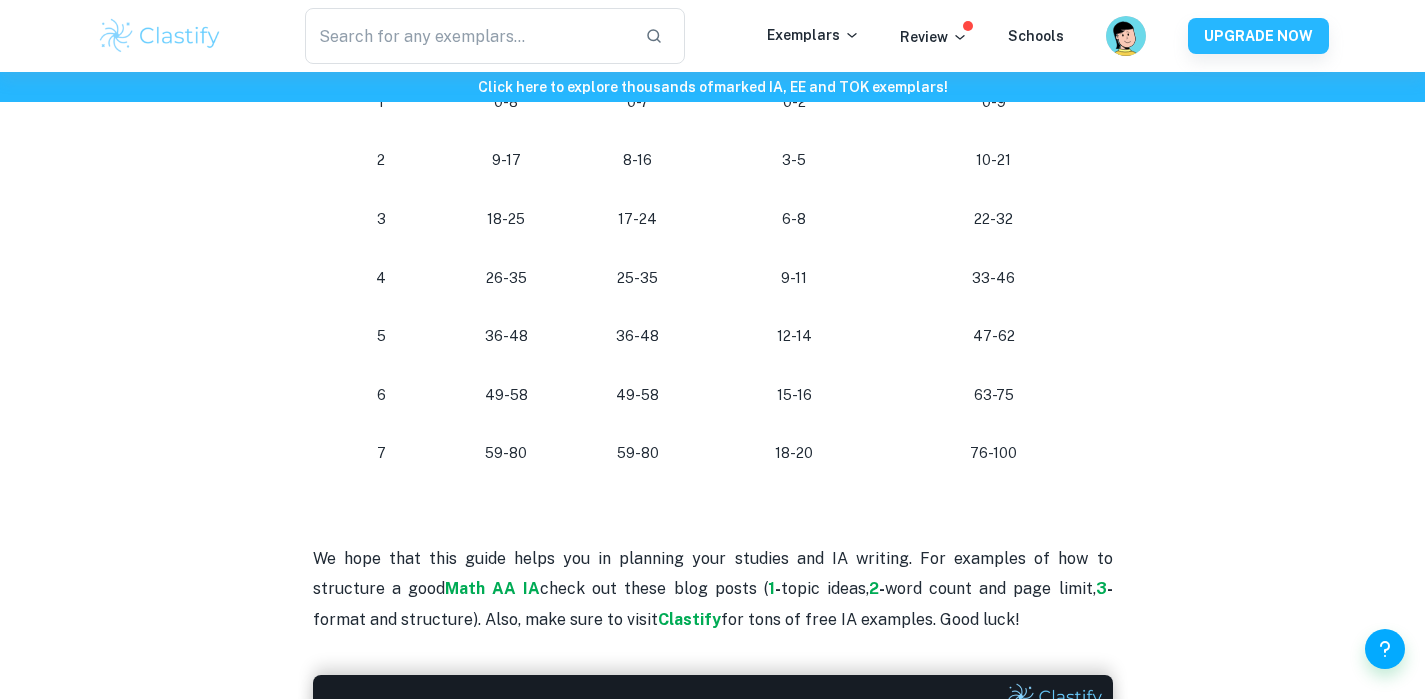 scroll, scrollTop: 1927, scrollLeft: 0, axis: vertical 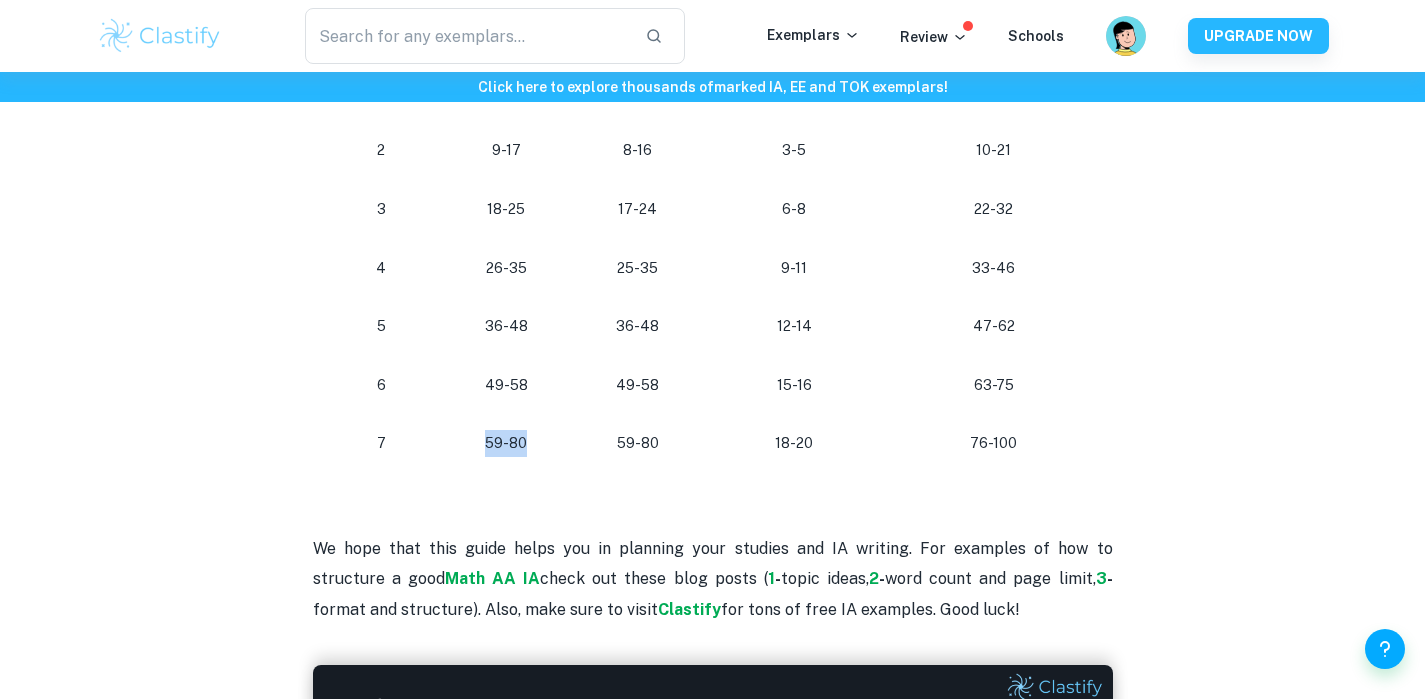drag, startPoint x: 543, startPoint y: 449, endPoint x: 472, endPoint y: 442, distance: 71.34424 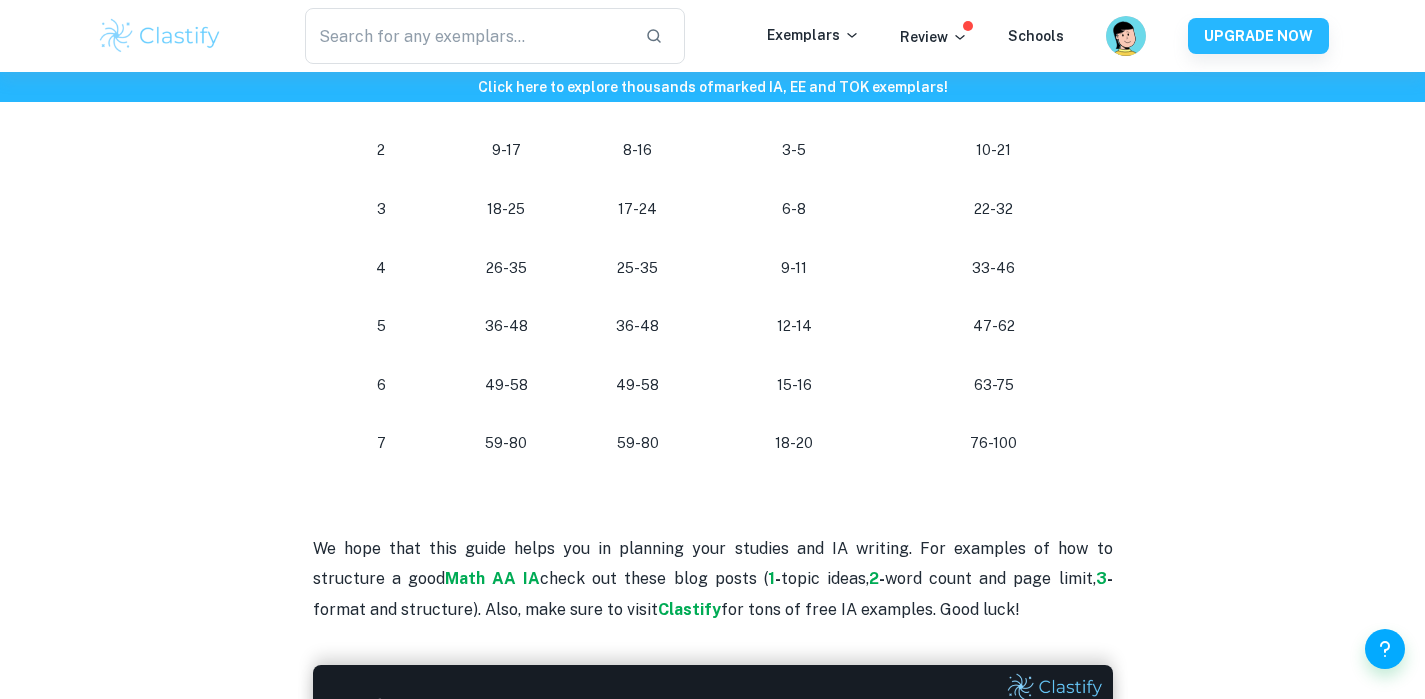 click on "59-80" at bounding box center [506, 443] 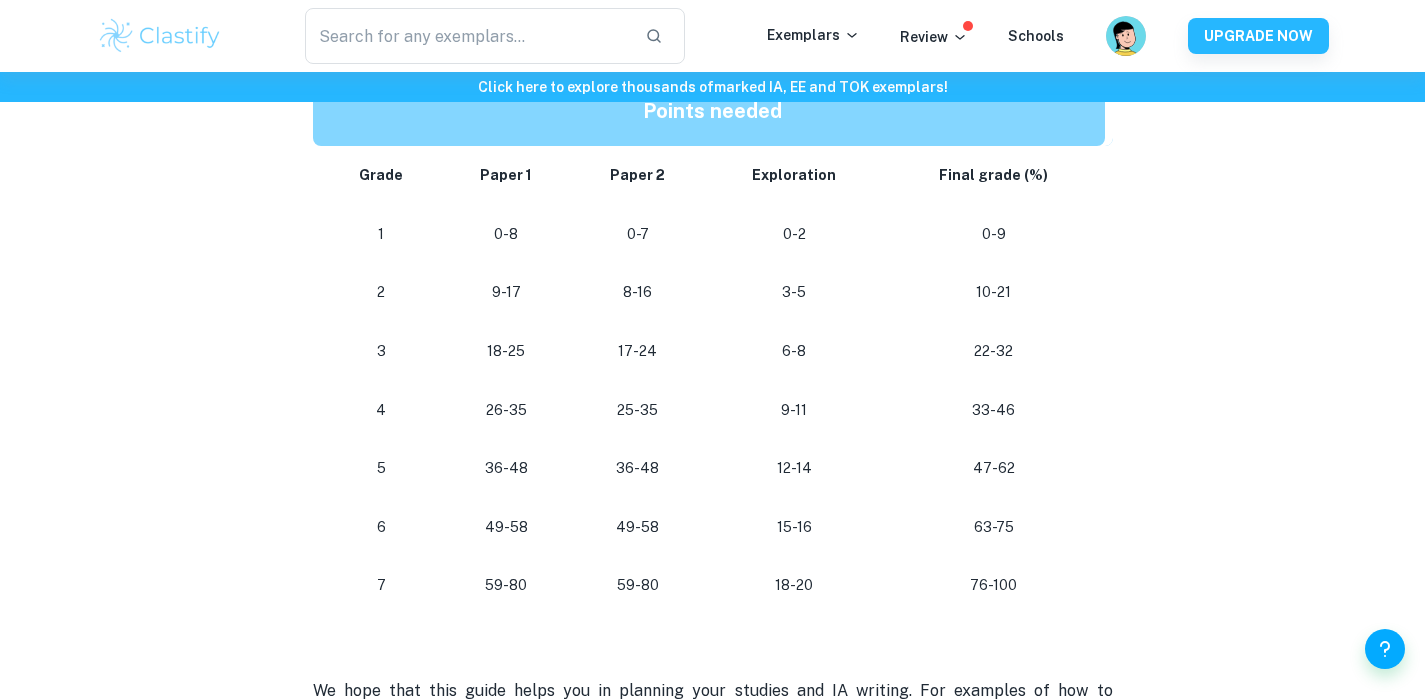 scroll, scrollTop: 1791, scrollLeft: 0, axis: vertical 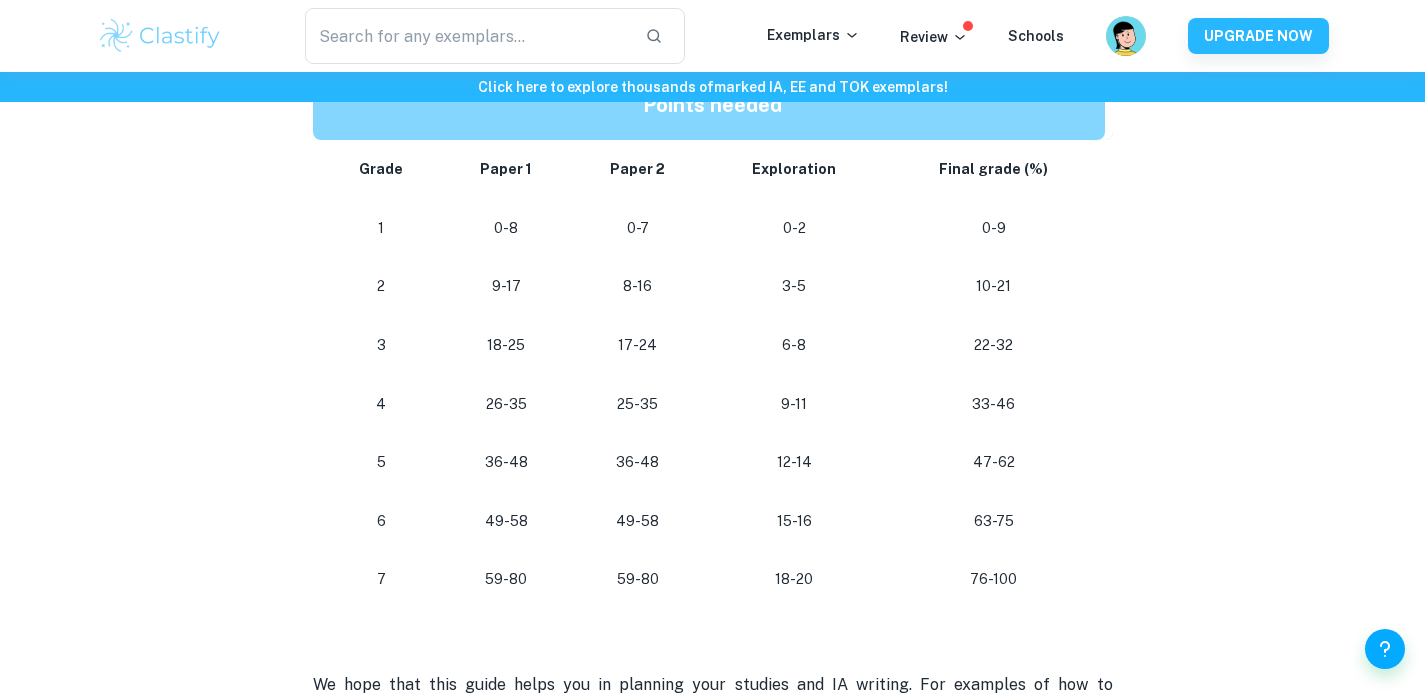 click on "59-80" at bounding box center [506, 579] 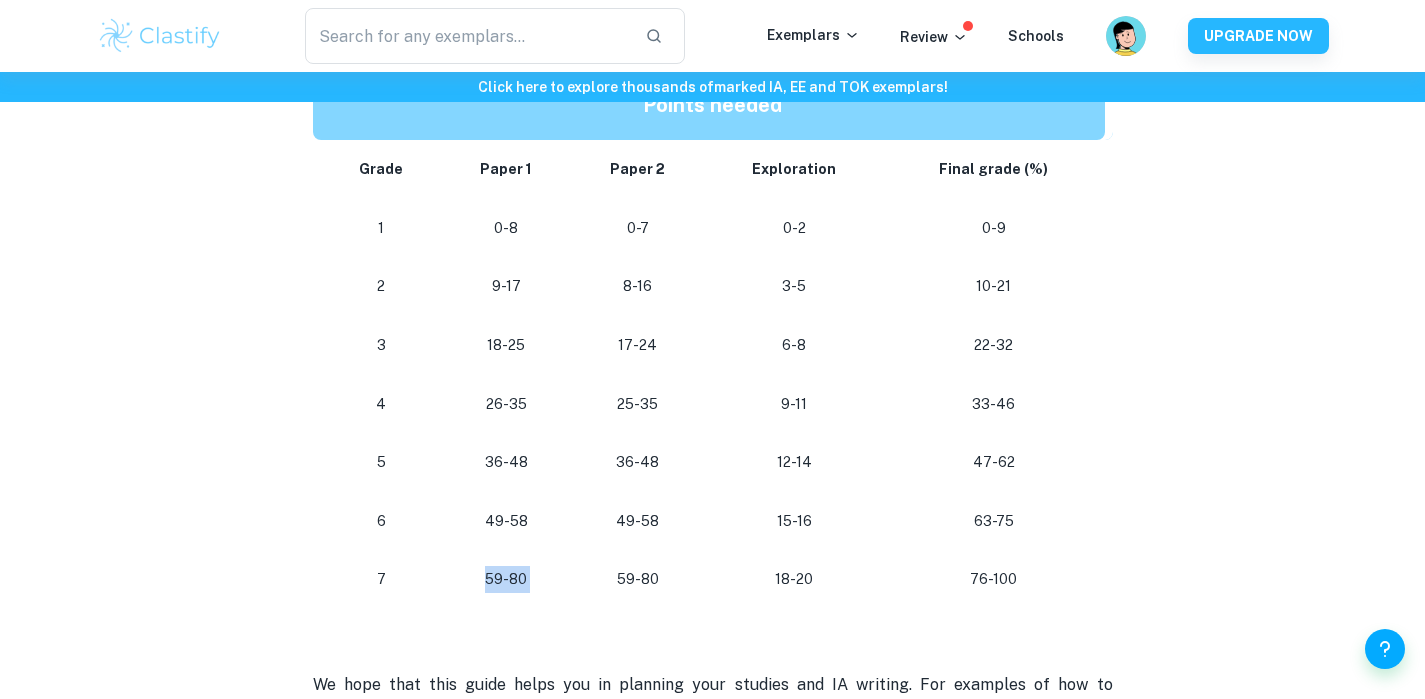 click on "59-80" at bounding box center [506, 579] 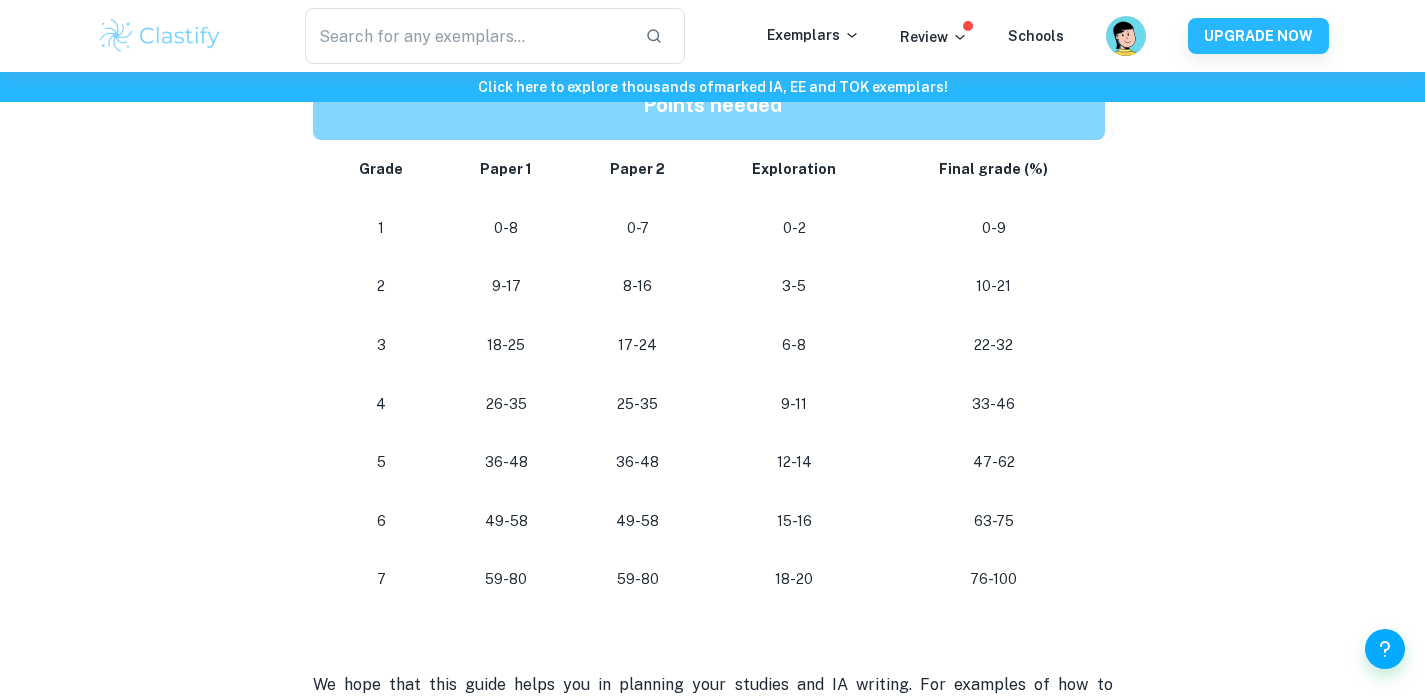 click on "59-80" at bounding box center [506, 579] 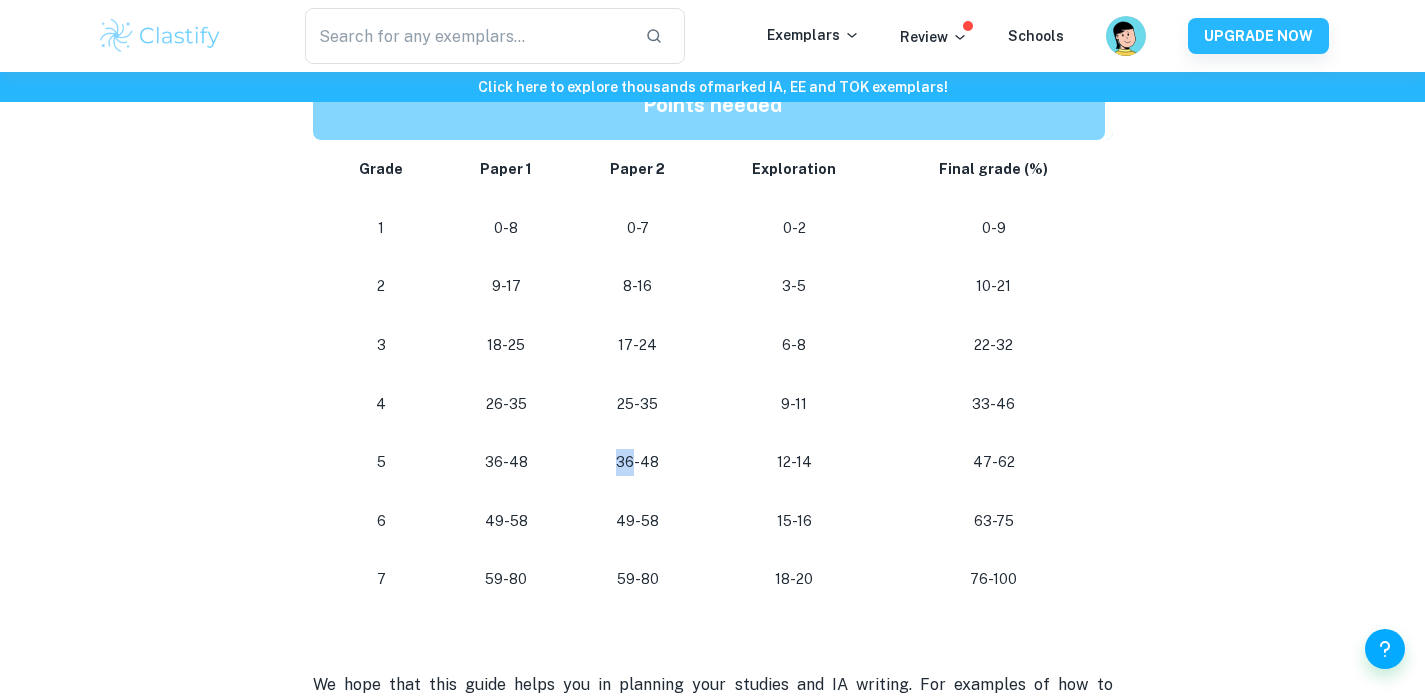 click on "36-48" at bounding box center (638, 462) 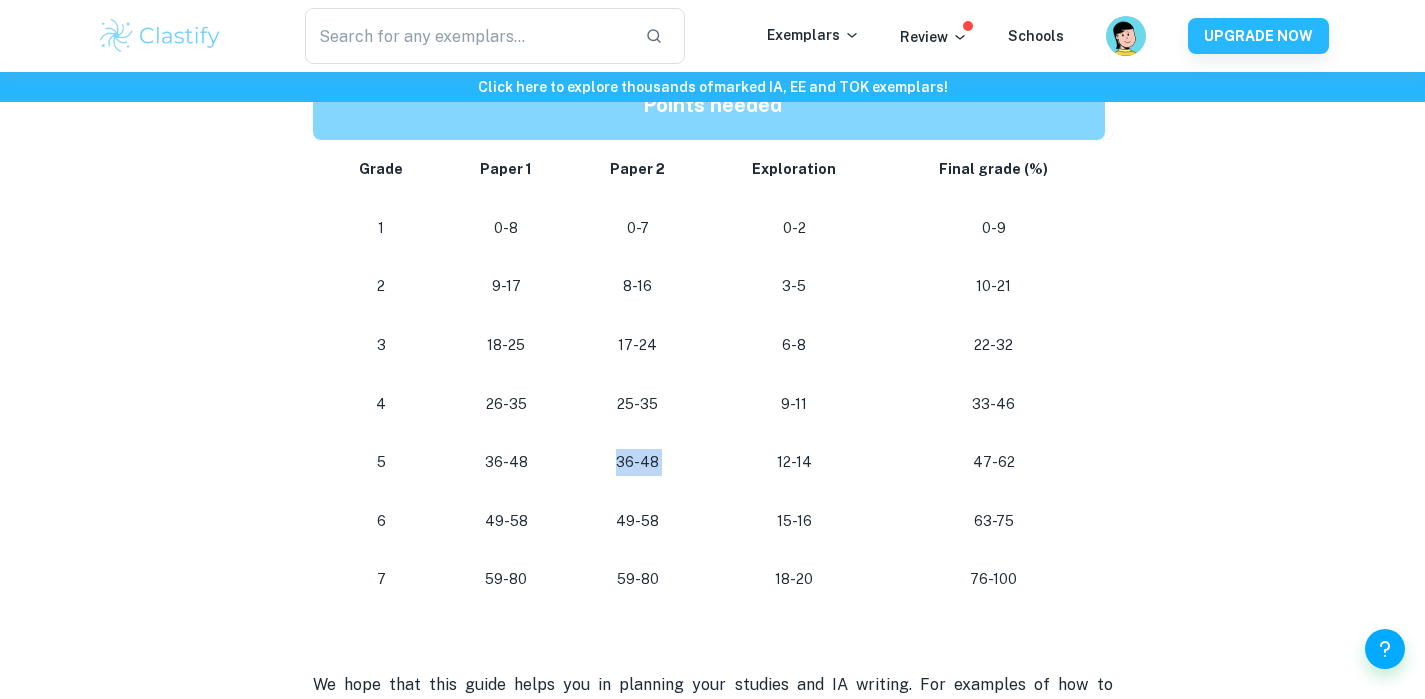 click on "36-48" at bounding box center (638, 462) 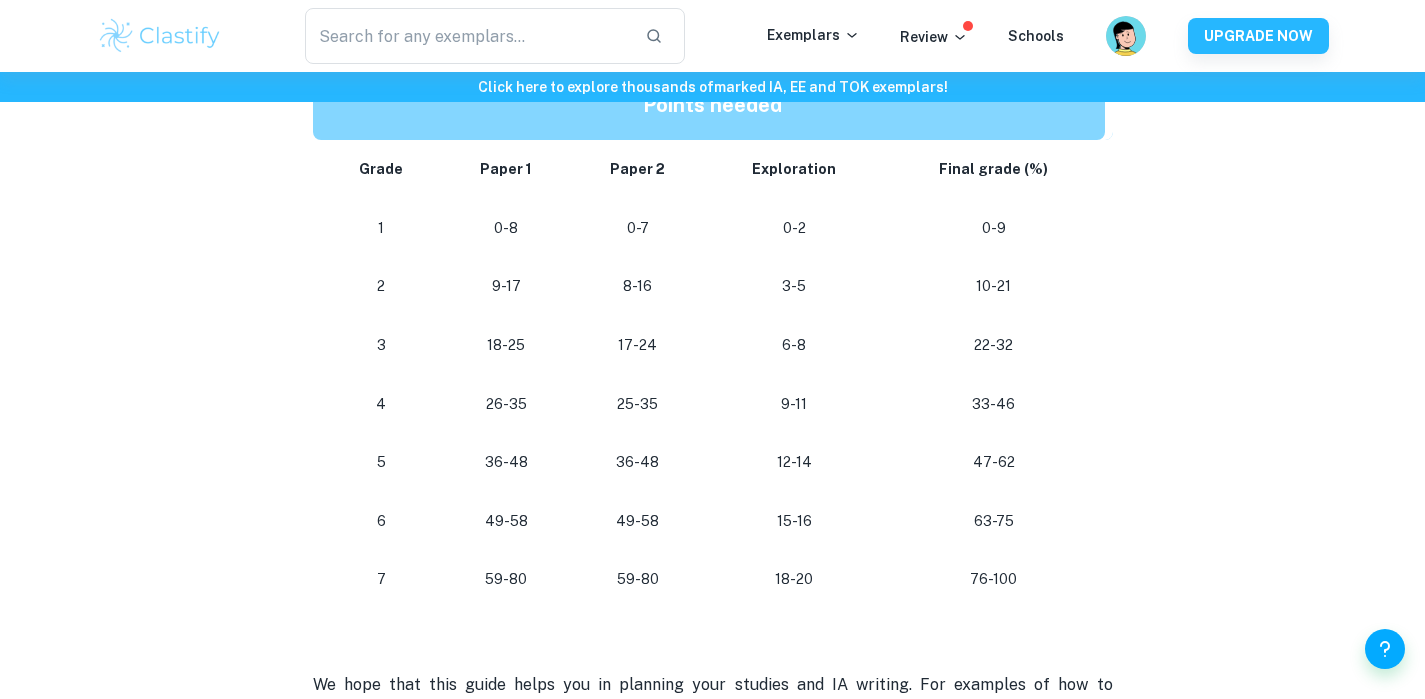 click on "25-35" at bounding box center (638, 404) 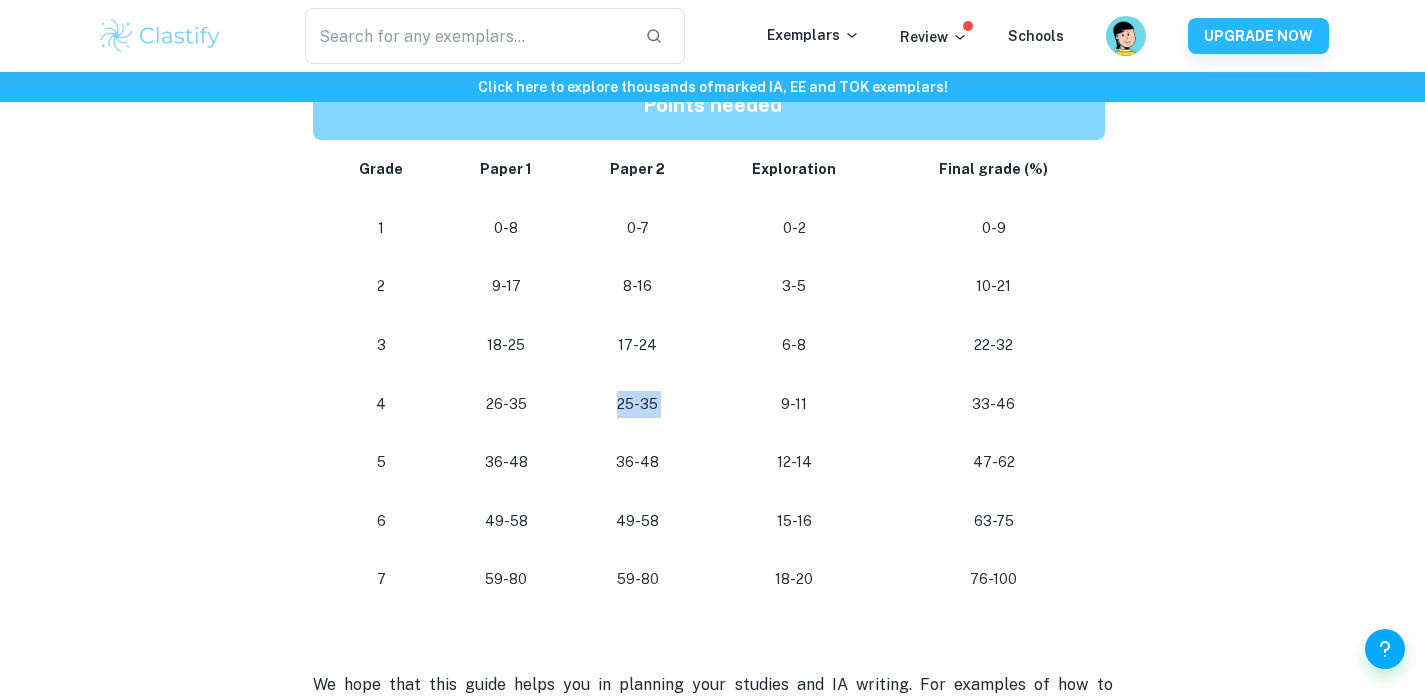 click on "25-35" at bounding box center [638, 404] 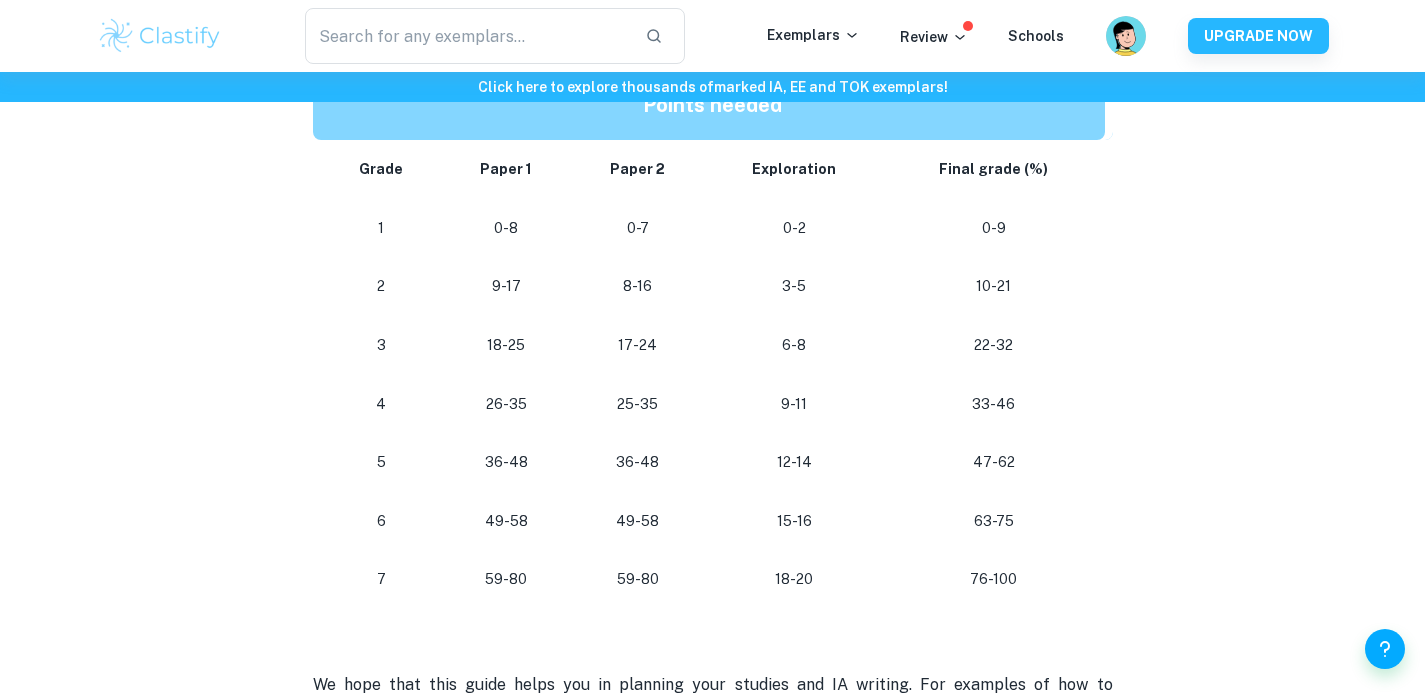 click on "25-35" at bounding box center (638, 404) 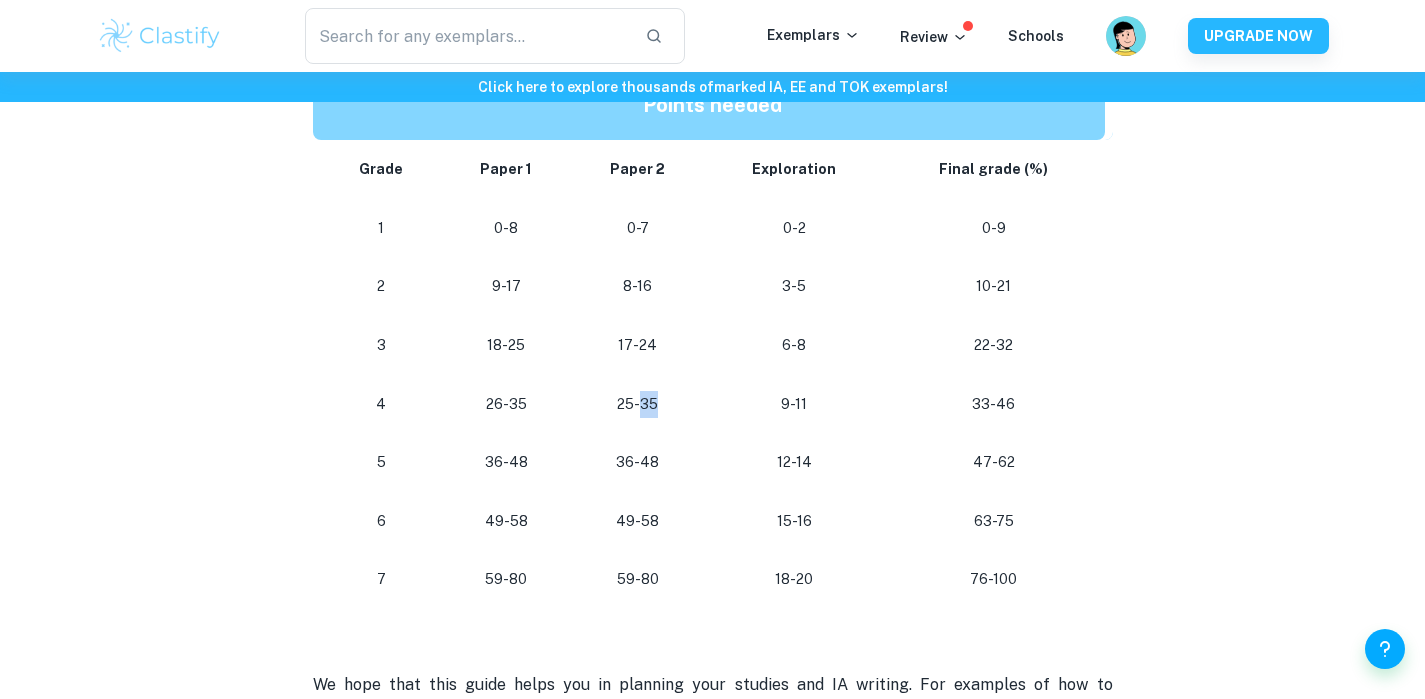 click on "25-35" at bounding box center [638, 404] 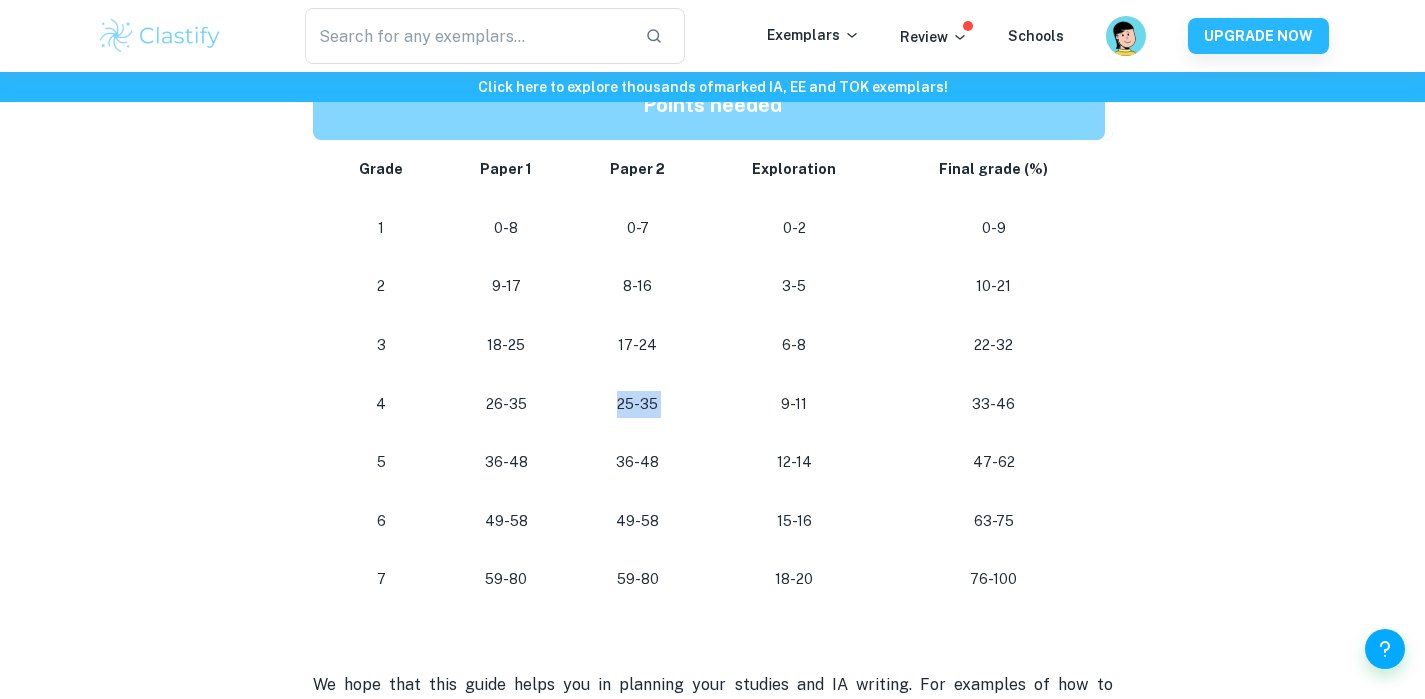 click on "25-35" at bounding box center [638, 404] 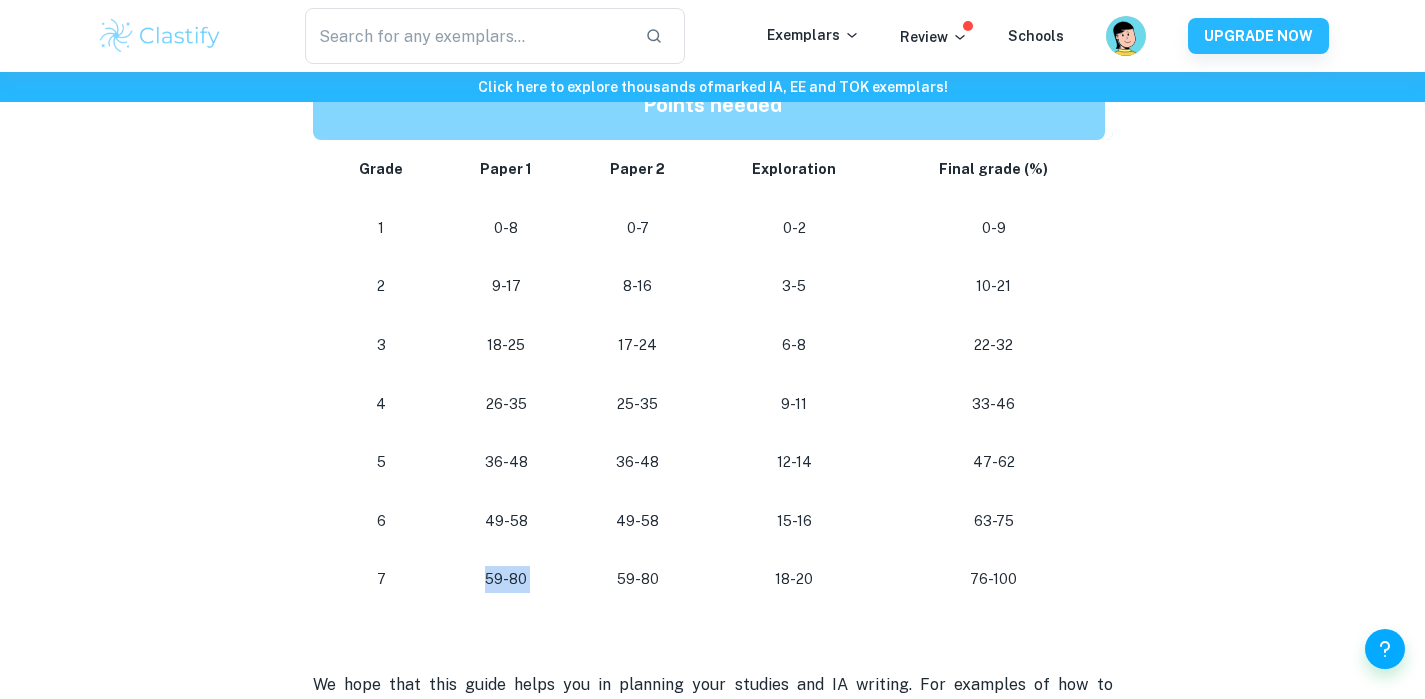 drag, startPoint x: 468, startPoint y: 587, endPoint x: 583, endPoint y: 587, distance: 115 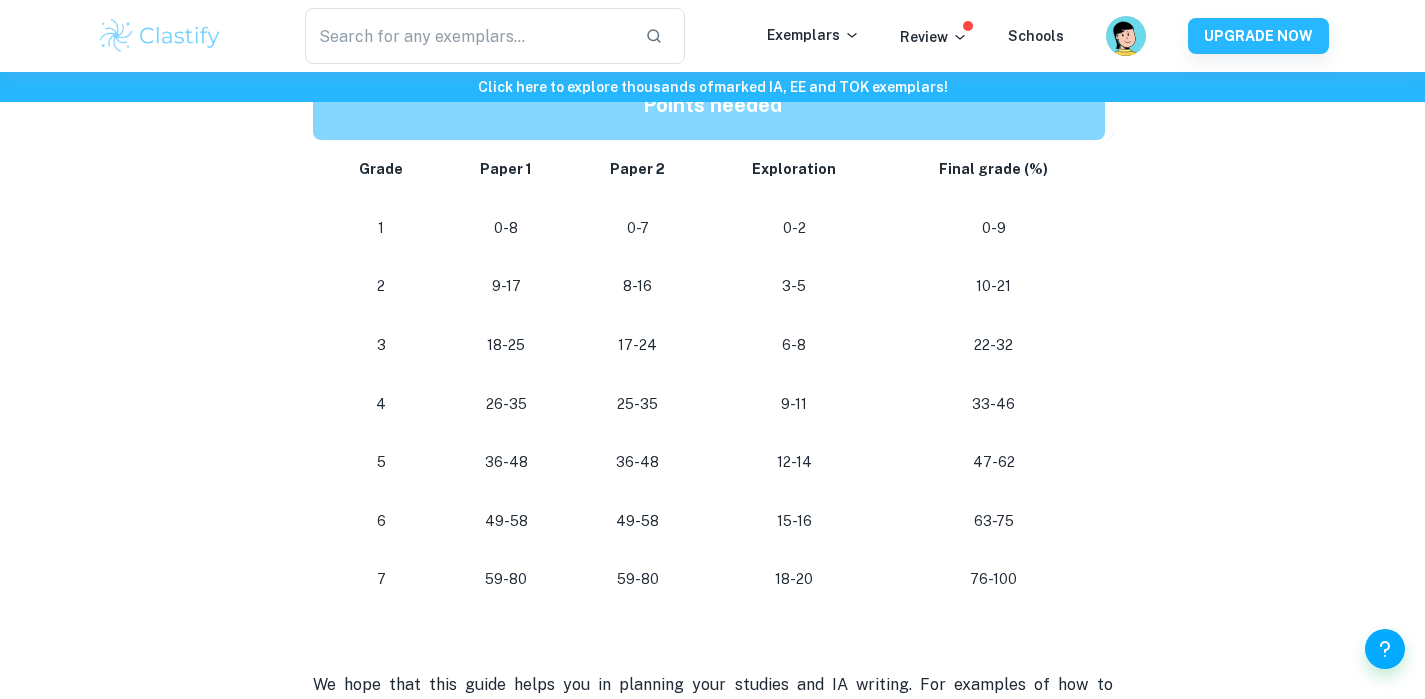 click on "36-48" at bounding box center [638, 462] 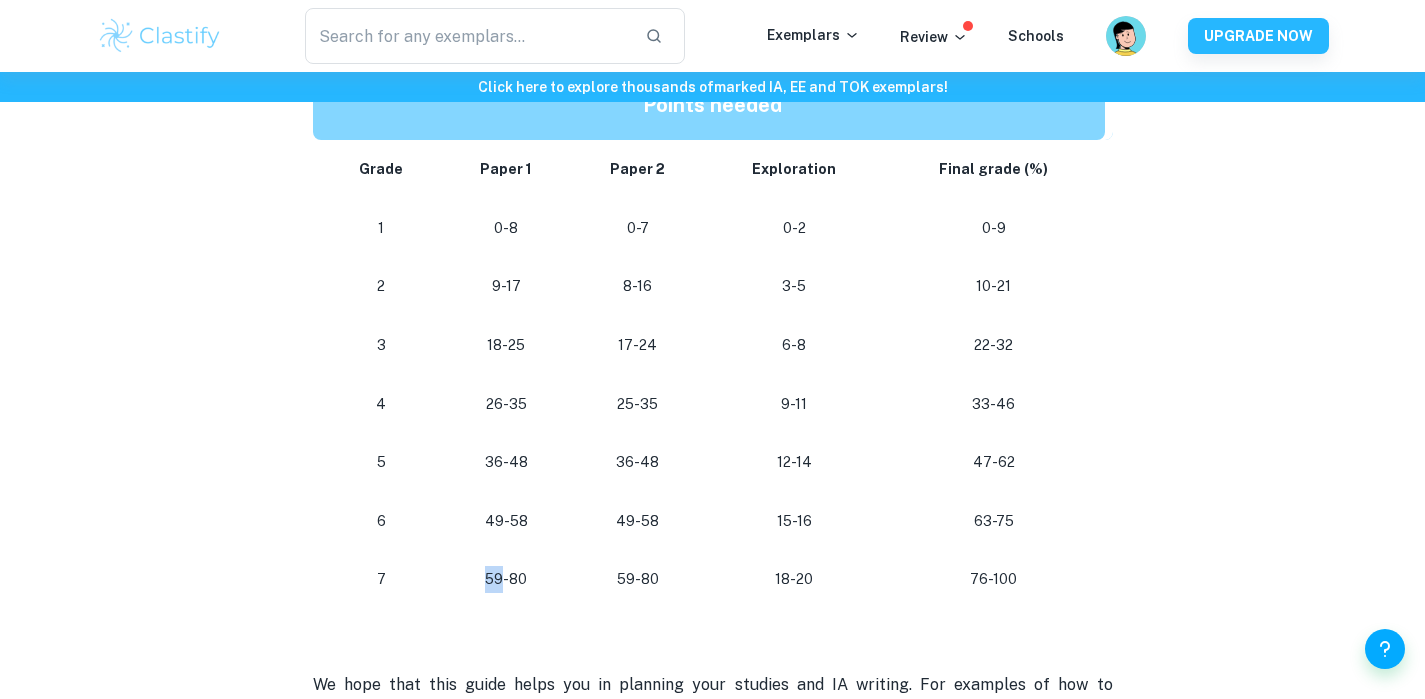 click on "59-80" at bounding box center (506, 579) 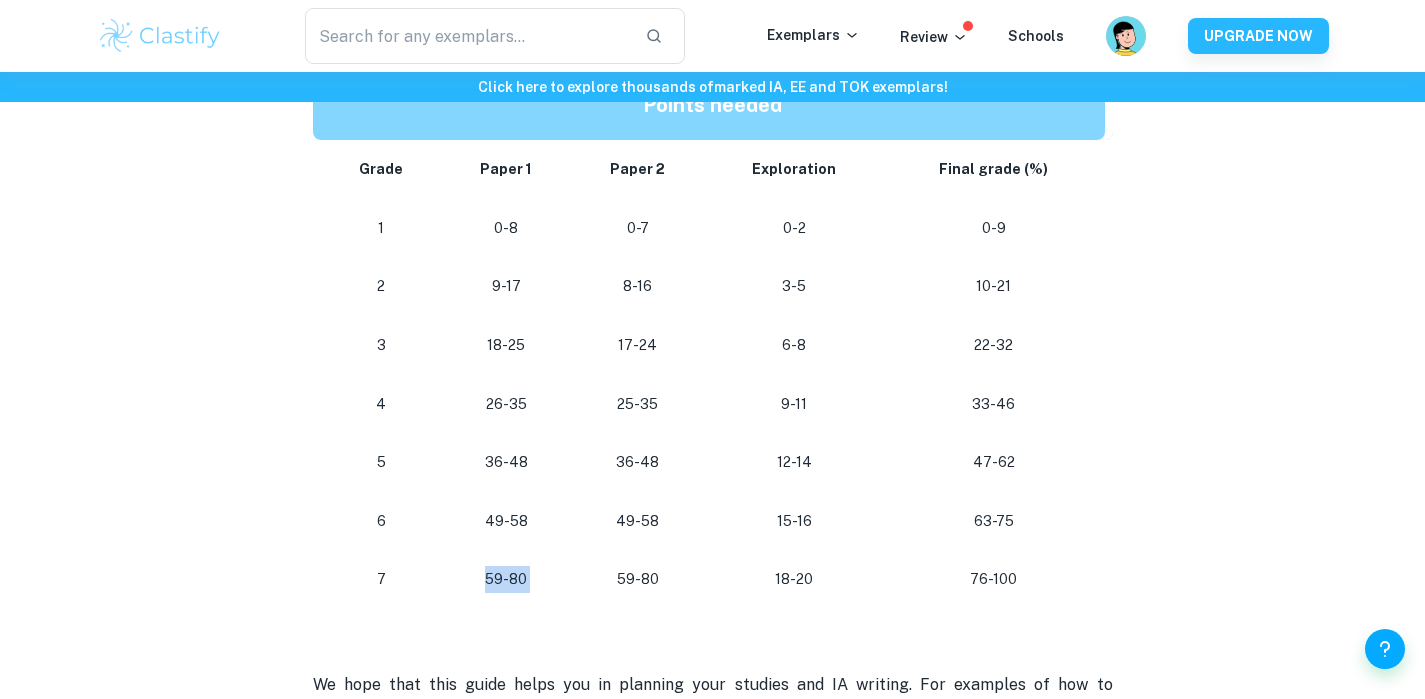 click on "59-80" at bounding box center (506, 579) 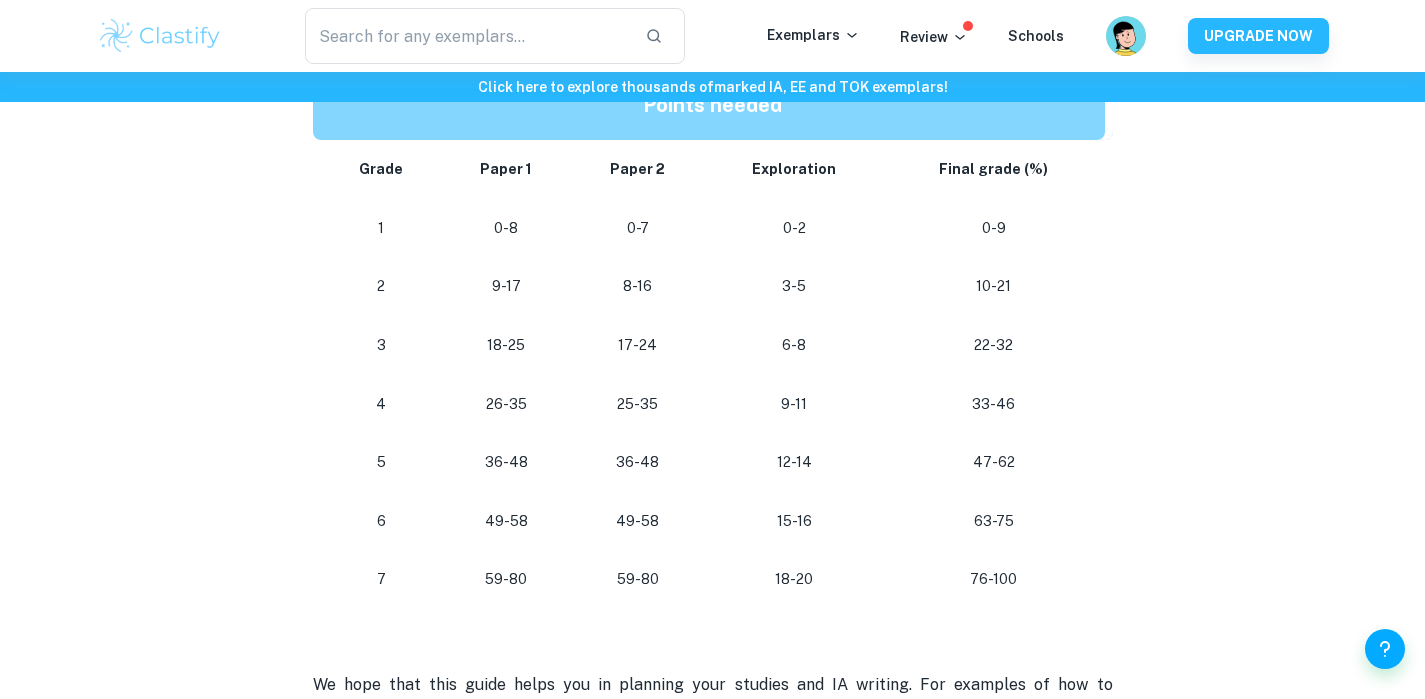 click on "25-35" at bounding box center [638, 404] 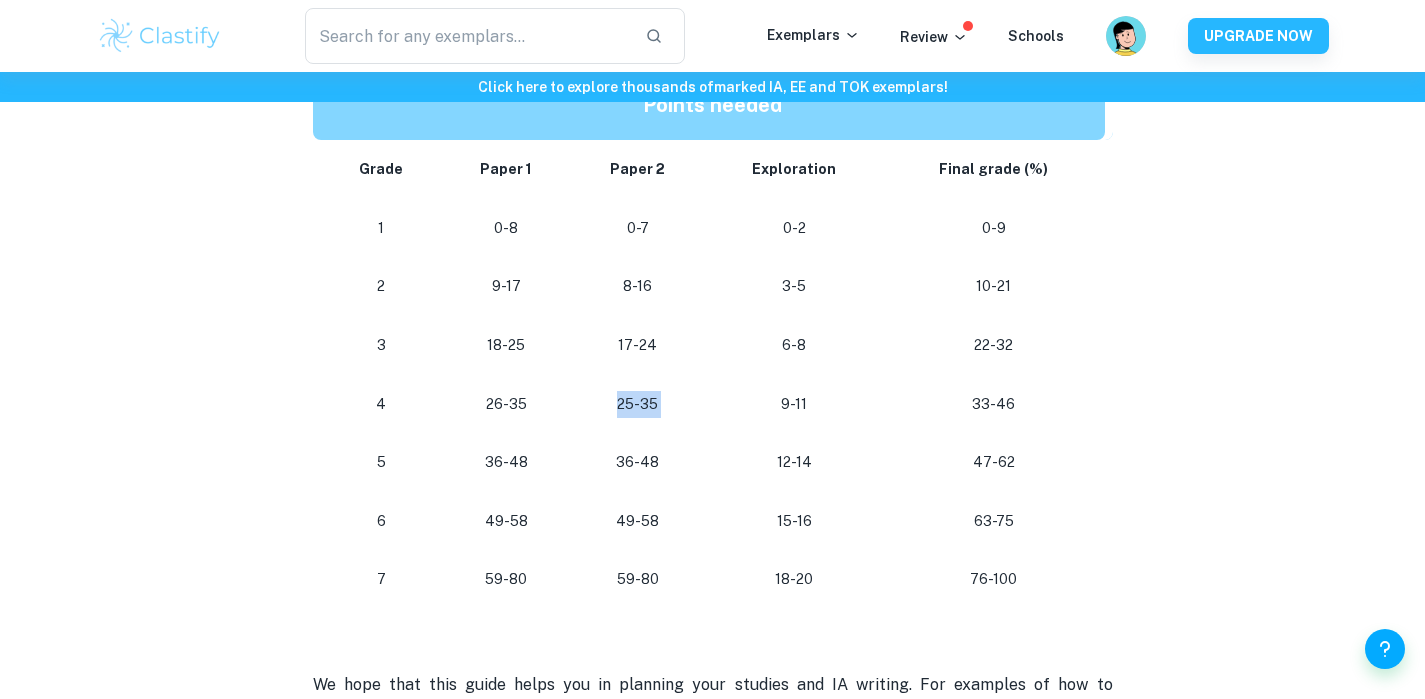 click on "25-35" at bounding box center [638, 404] 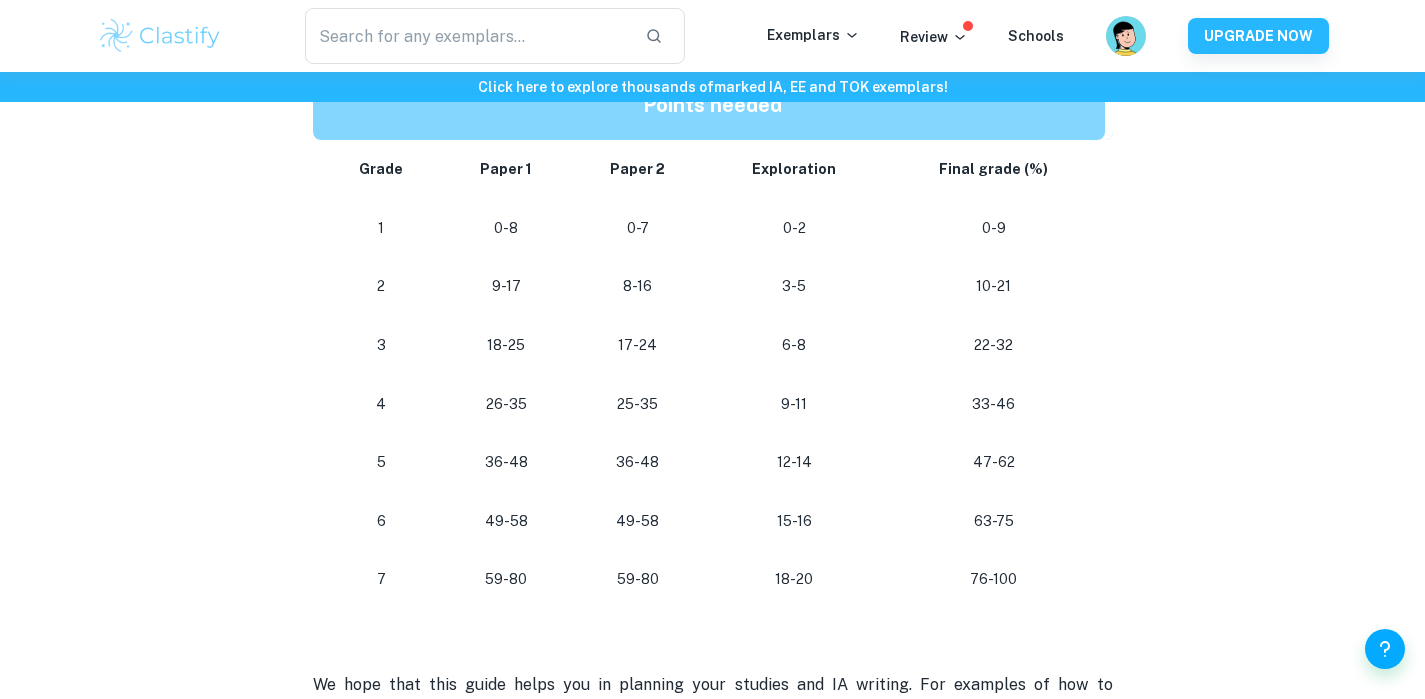 click on "59-80" at bounding box center (506, 579) 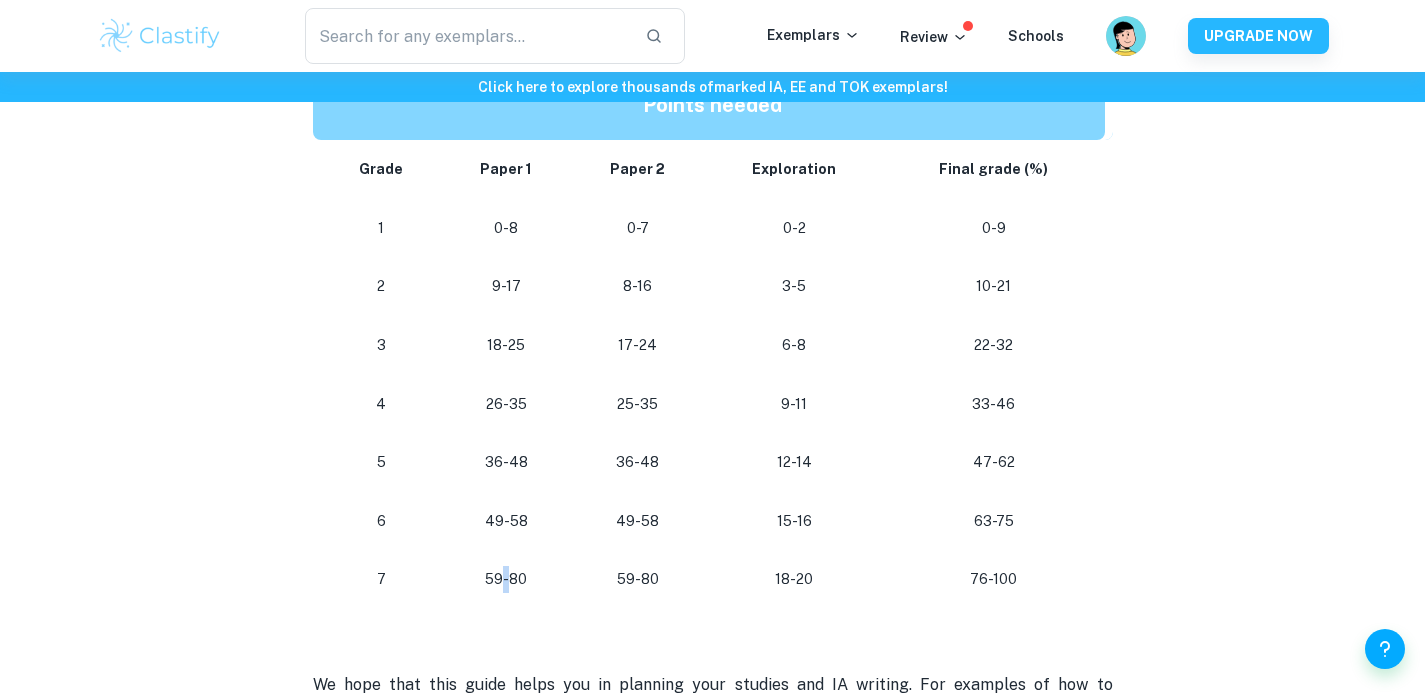 click on "59-80" at bounding box center (506, 579) 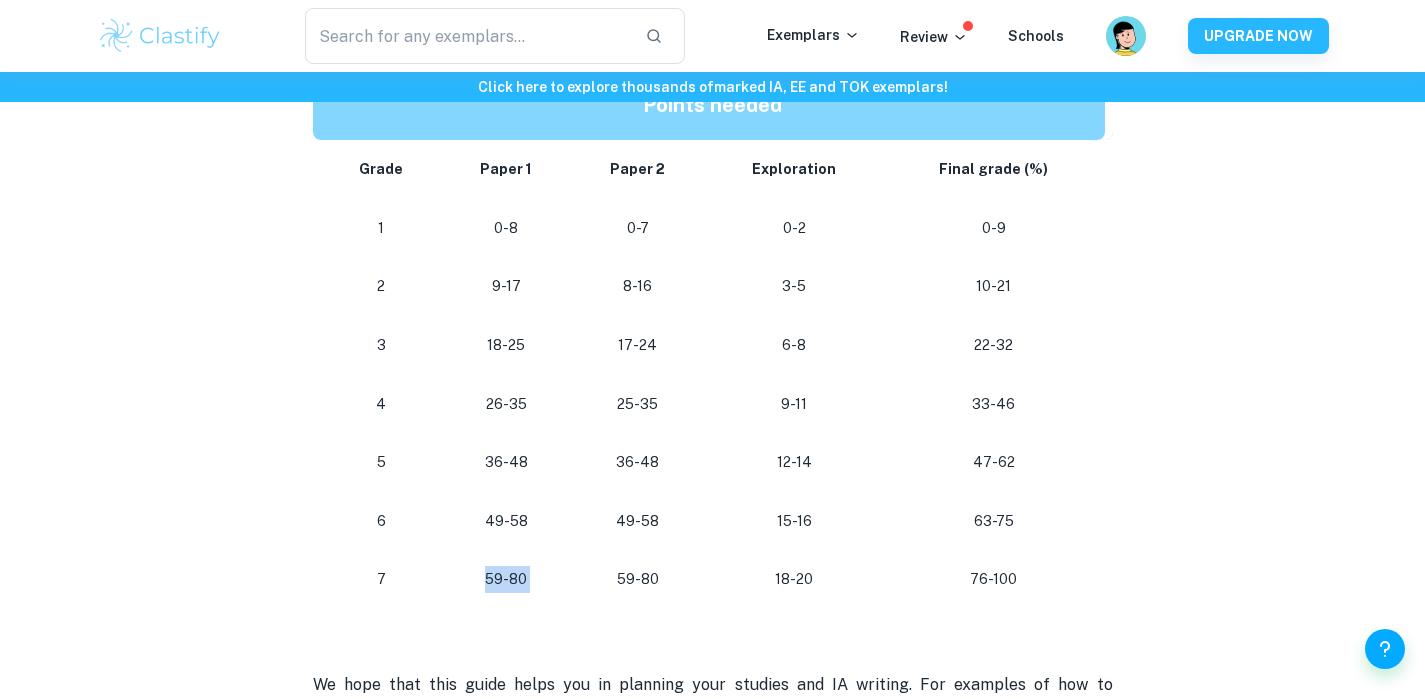 click on "59-80" at bounding box center [506, 579] 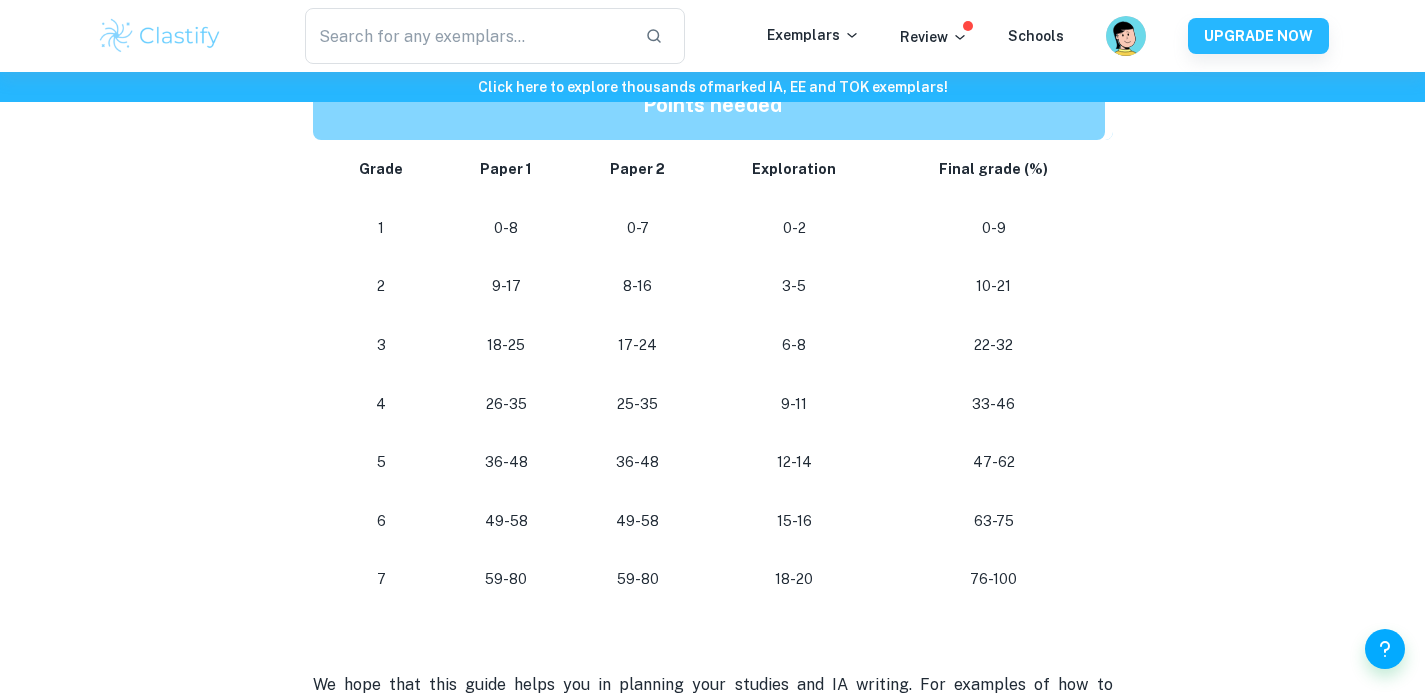 click on "25-35" at bounding box center (638, 404) 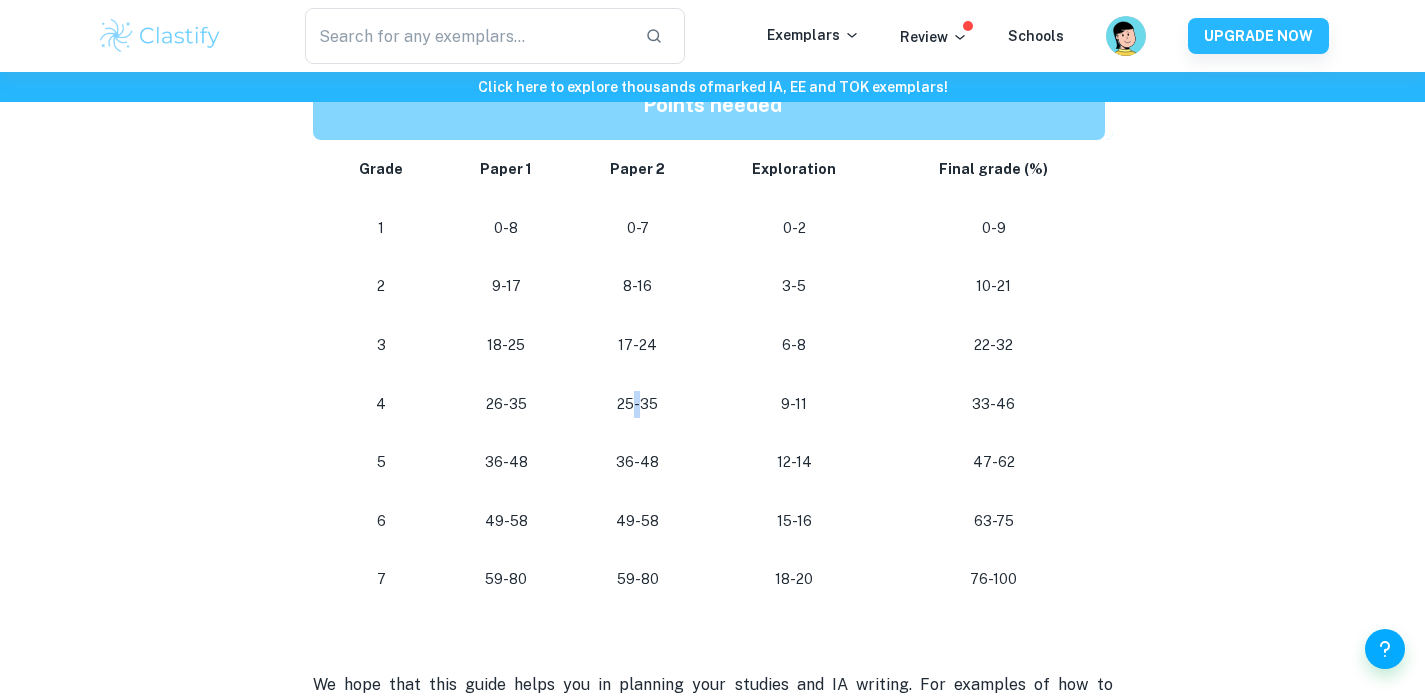 click on "25-35" at bounding box center [638, 404] 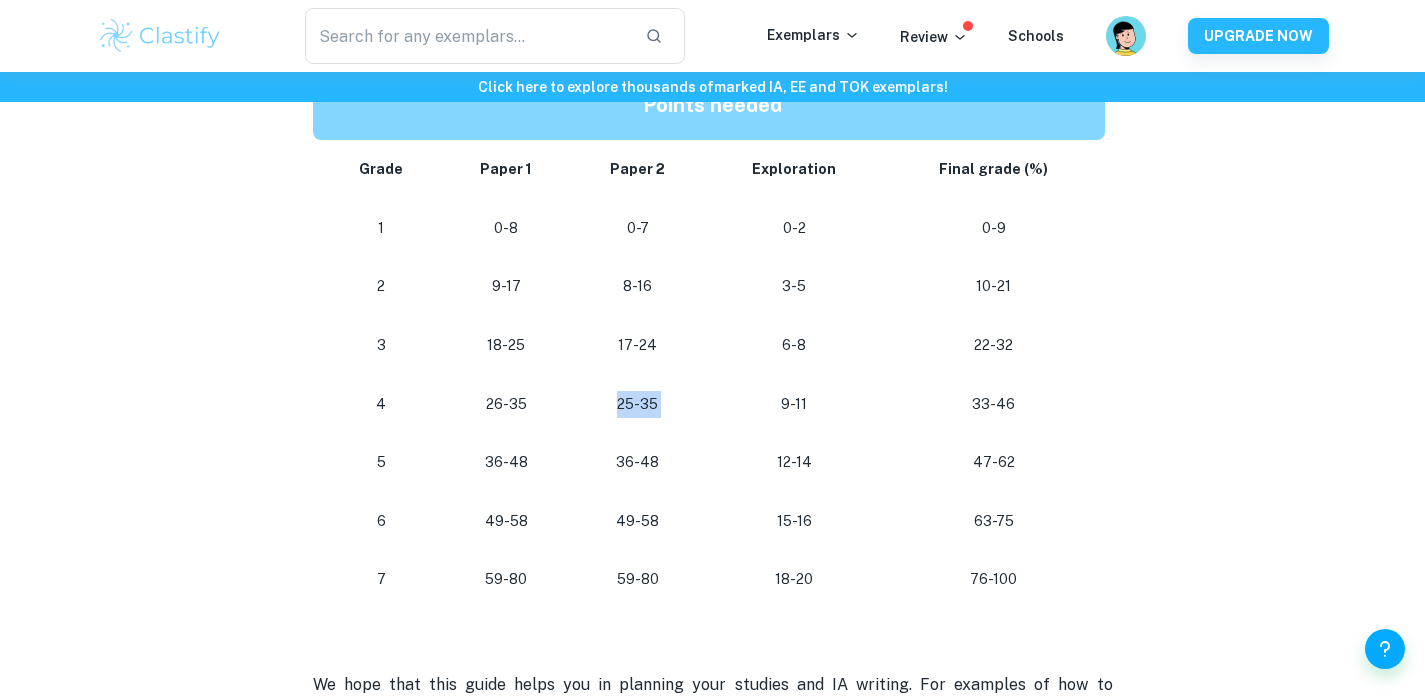 click on "25-35" at bounding box center (638, 404) 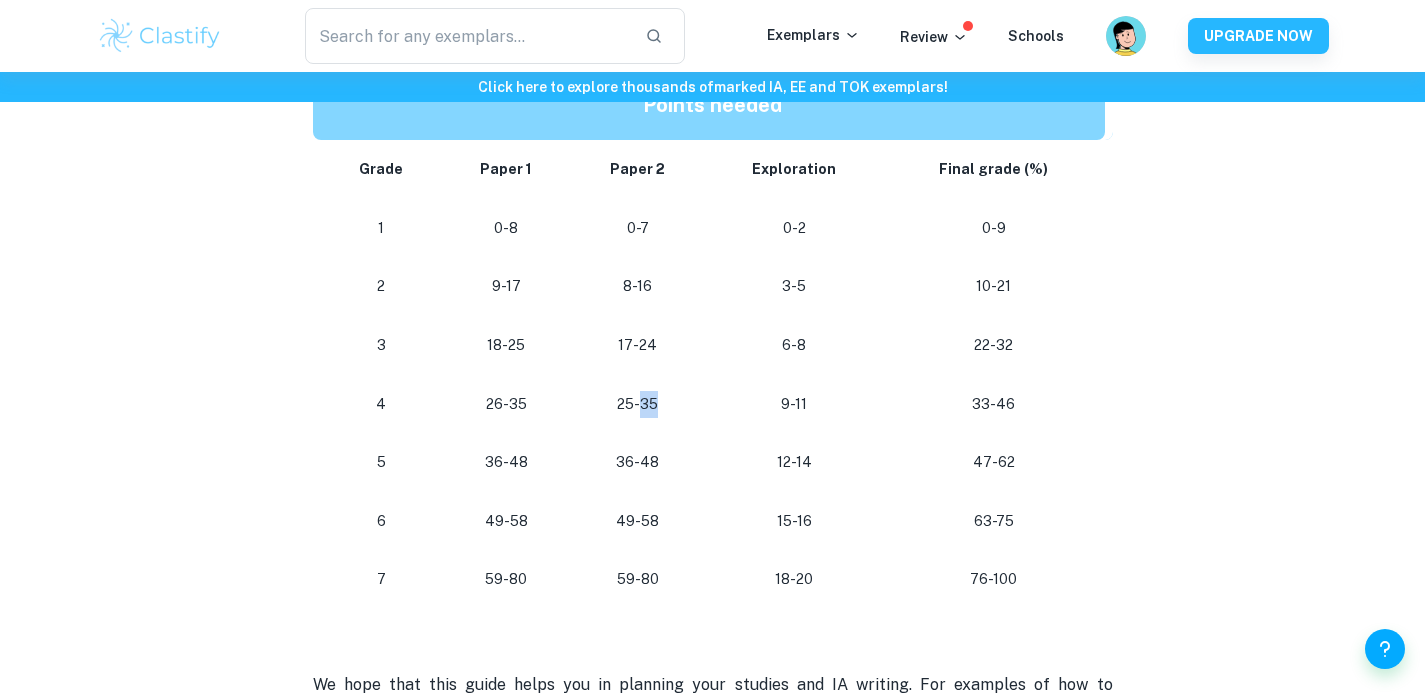 click on "25-35" at bounding box center (638, 404) 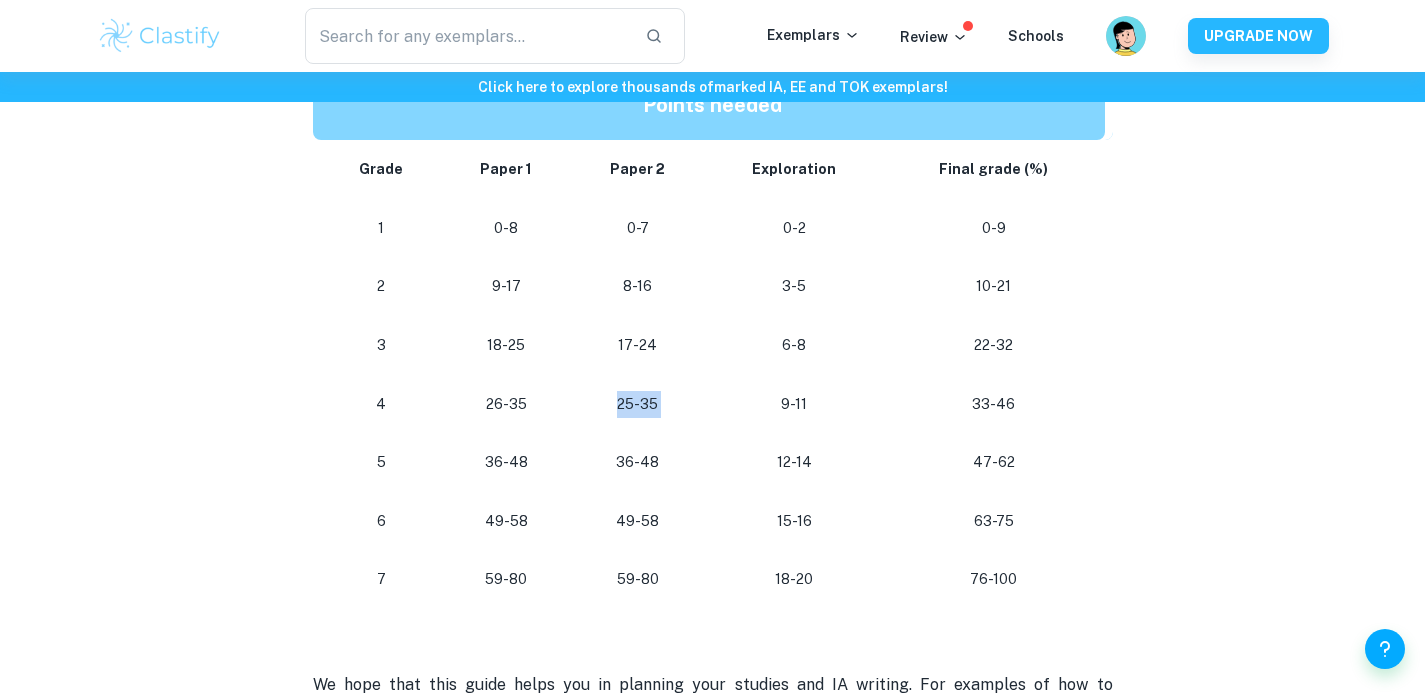 click on "25-35" at bounding box center [638, 404] 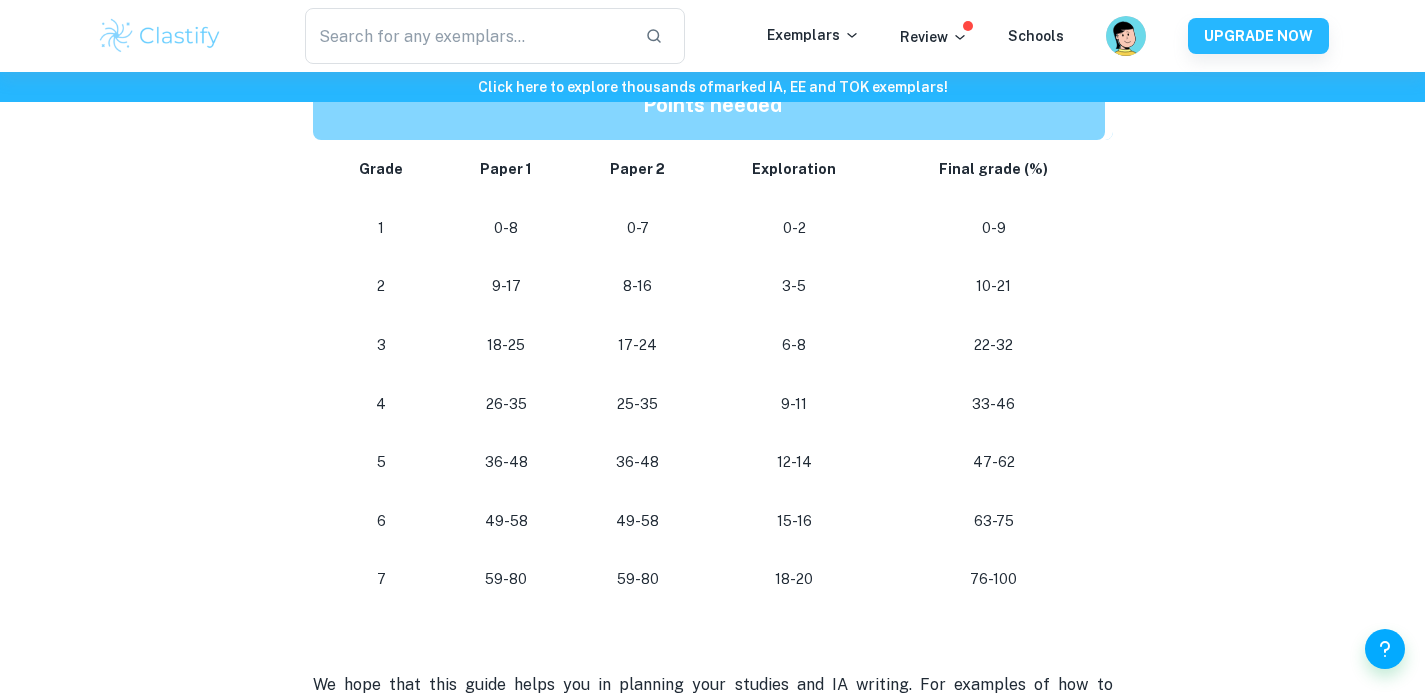 click on "25-35" at bounding box center [638, 404] 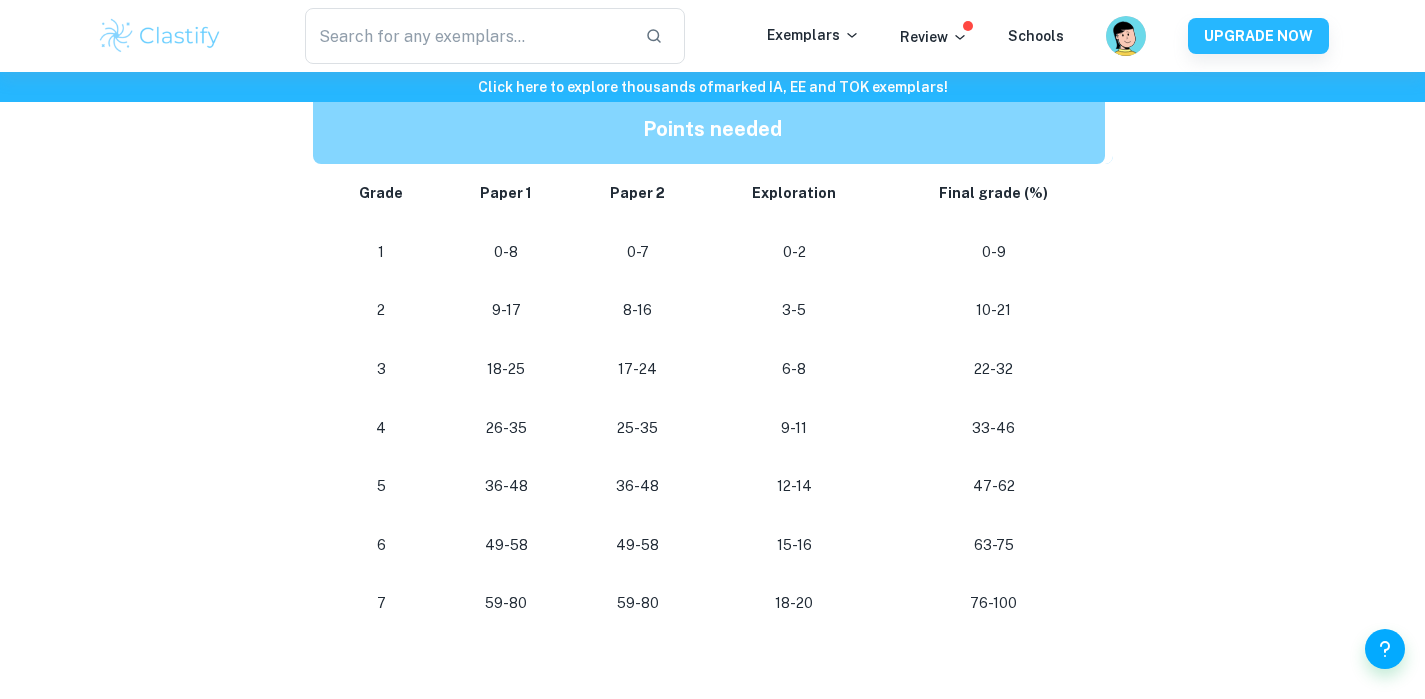 click on "17-24" at bounding box center [638, 369] 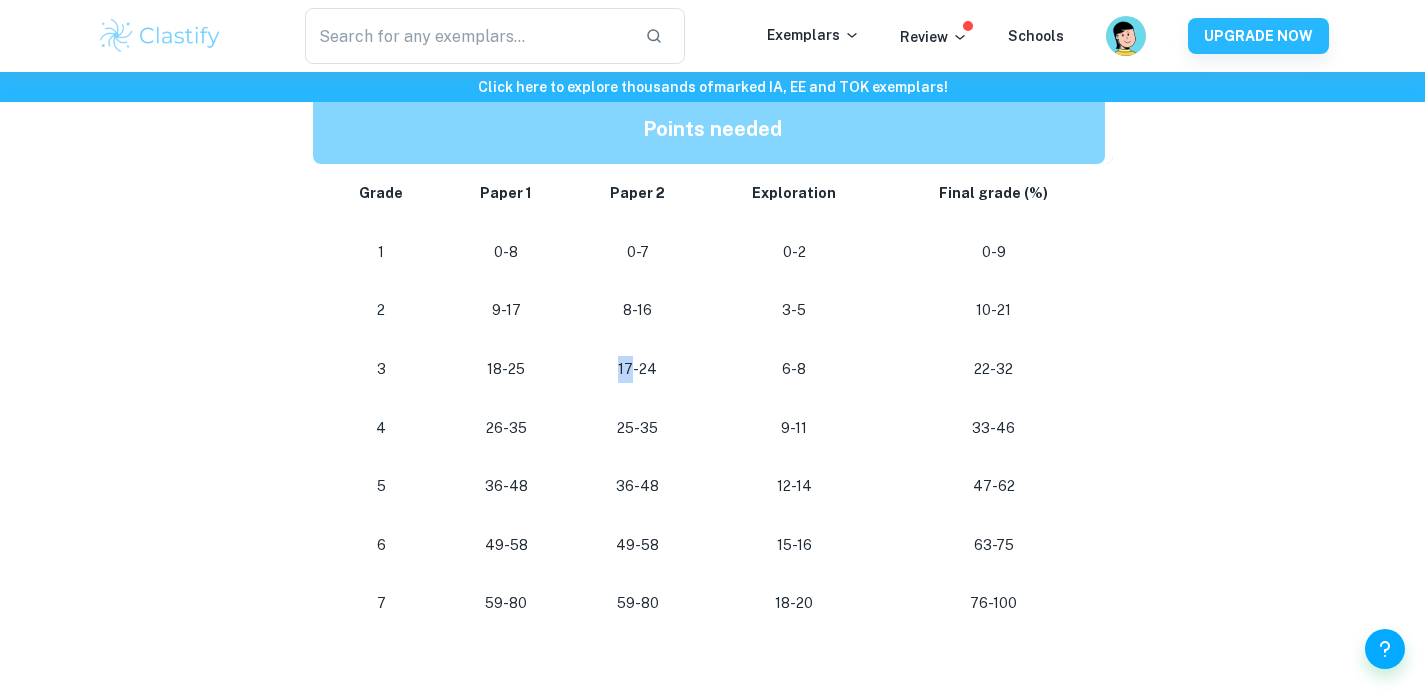 click on "17-24" at bounding box center (638, 369) 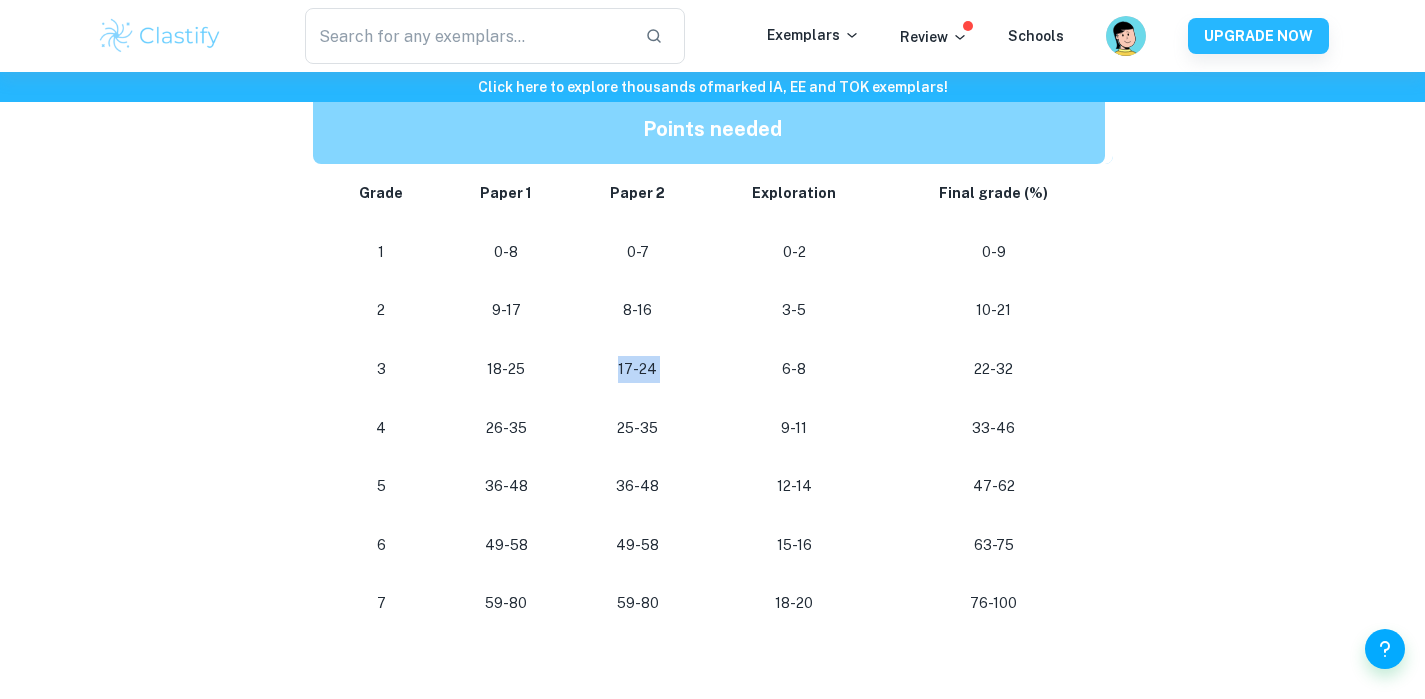 click on "17-24" at bounding box center [638, 369] 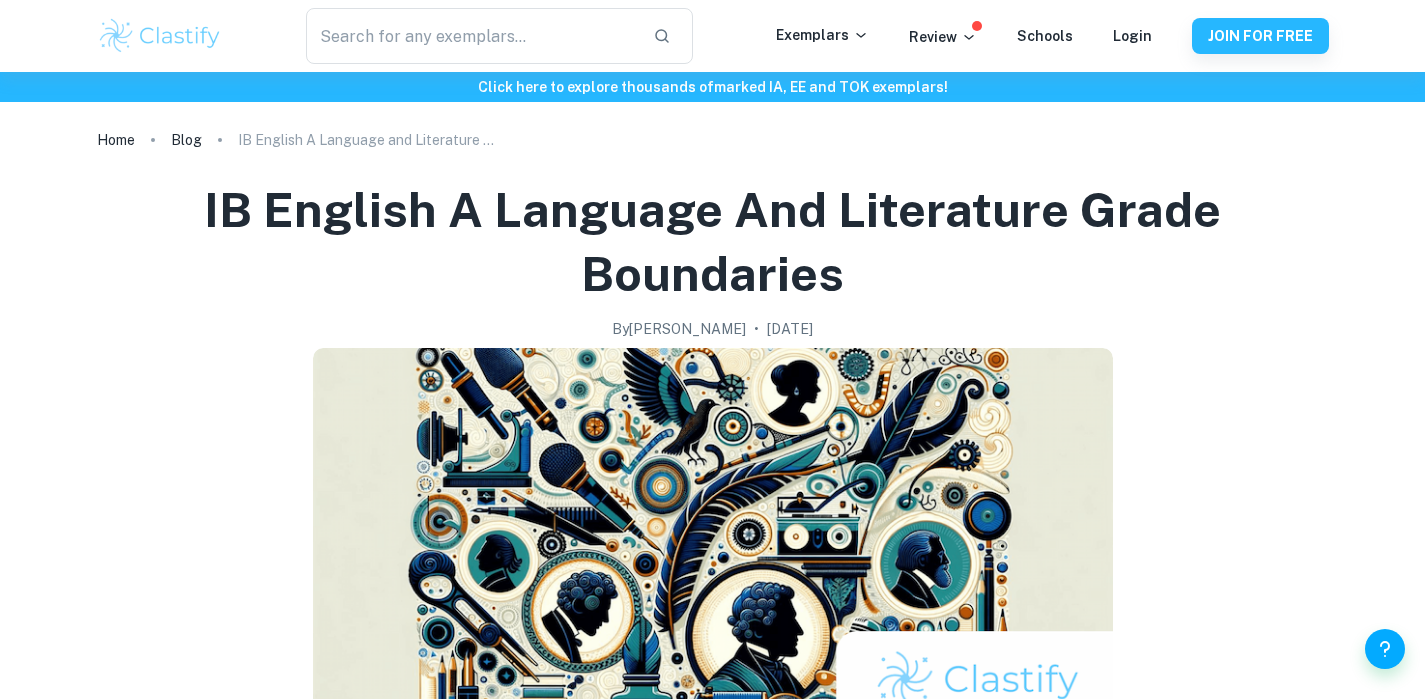 scroll, scrollTop: 0, scrollLeft: 0, axis: both 